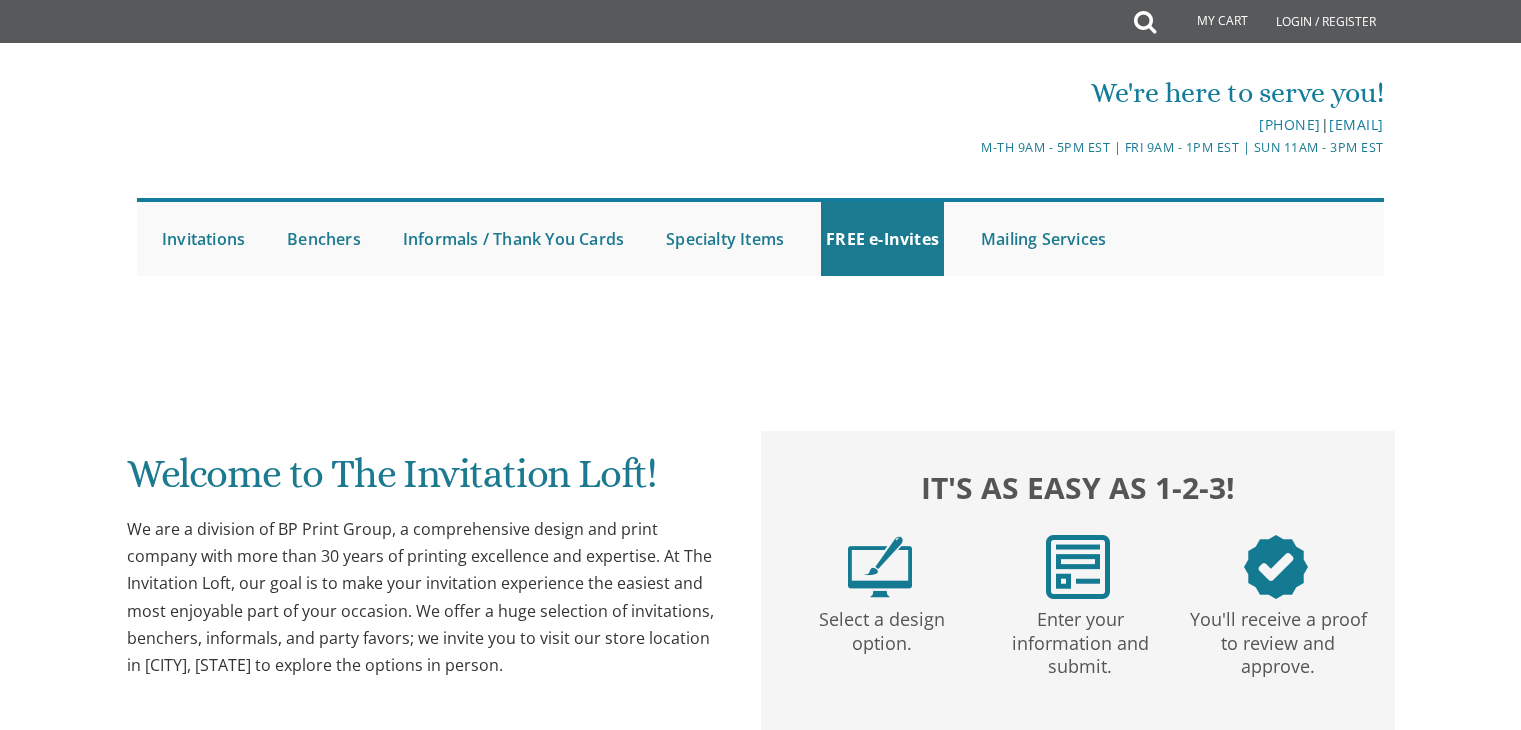 click on "We are a division of BP Print Group, a comprehensive design  and print company with more than 30 years of printing excellence and expertise. At The  Invitation Loft, our goal is to make your invitation experience the easiest and  most enjoyable part of your occasion. We offer a huge selection of invitations,  benchers, informals, and party favors; we invite you to visit our store  location in [CITY], [STATE] to explore the options in person." at bounding box center (424, 597) 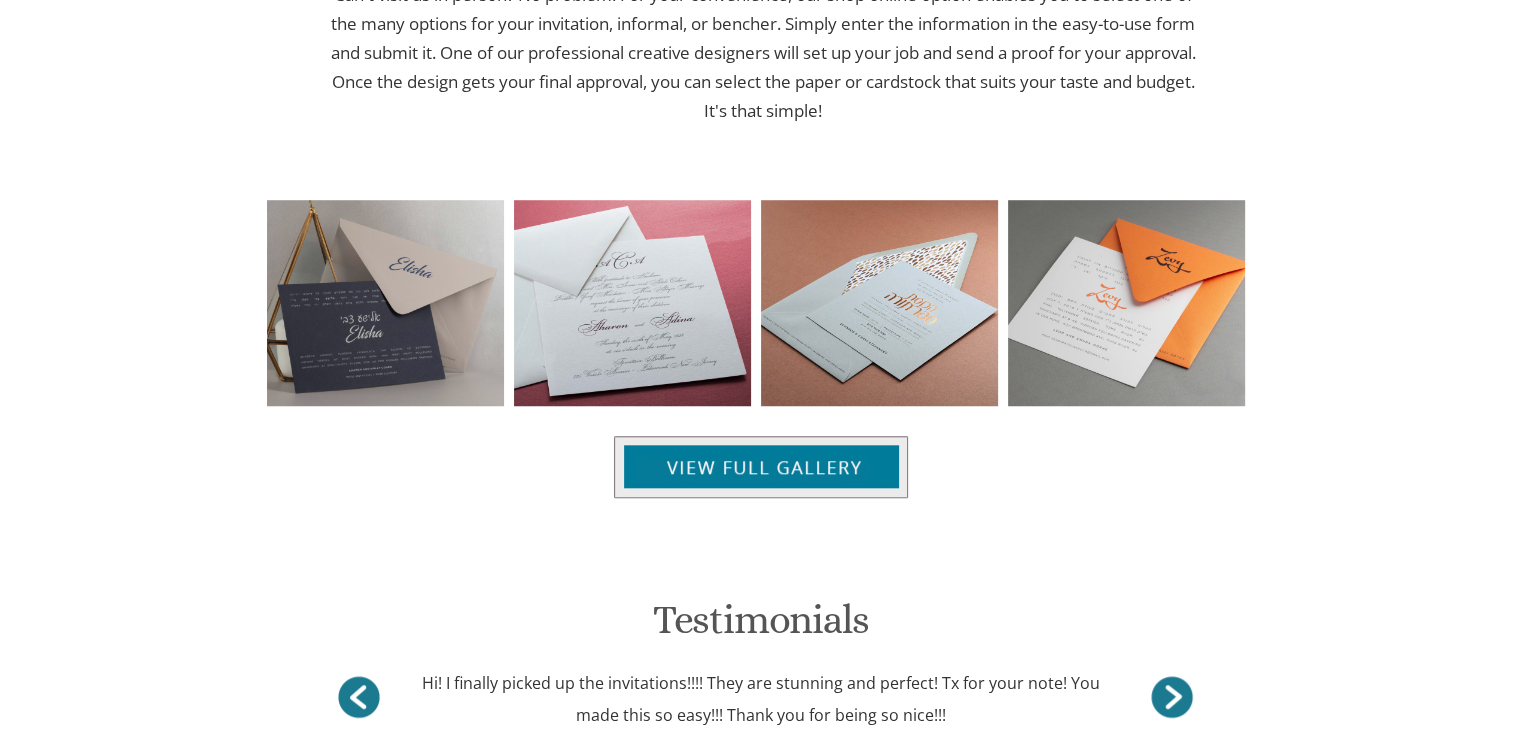 scroll, scrollTop: 1500, scrollLeft: 0, axis: vertical 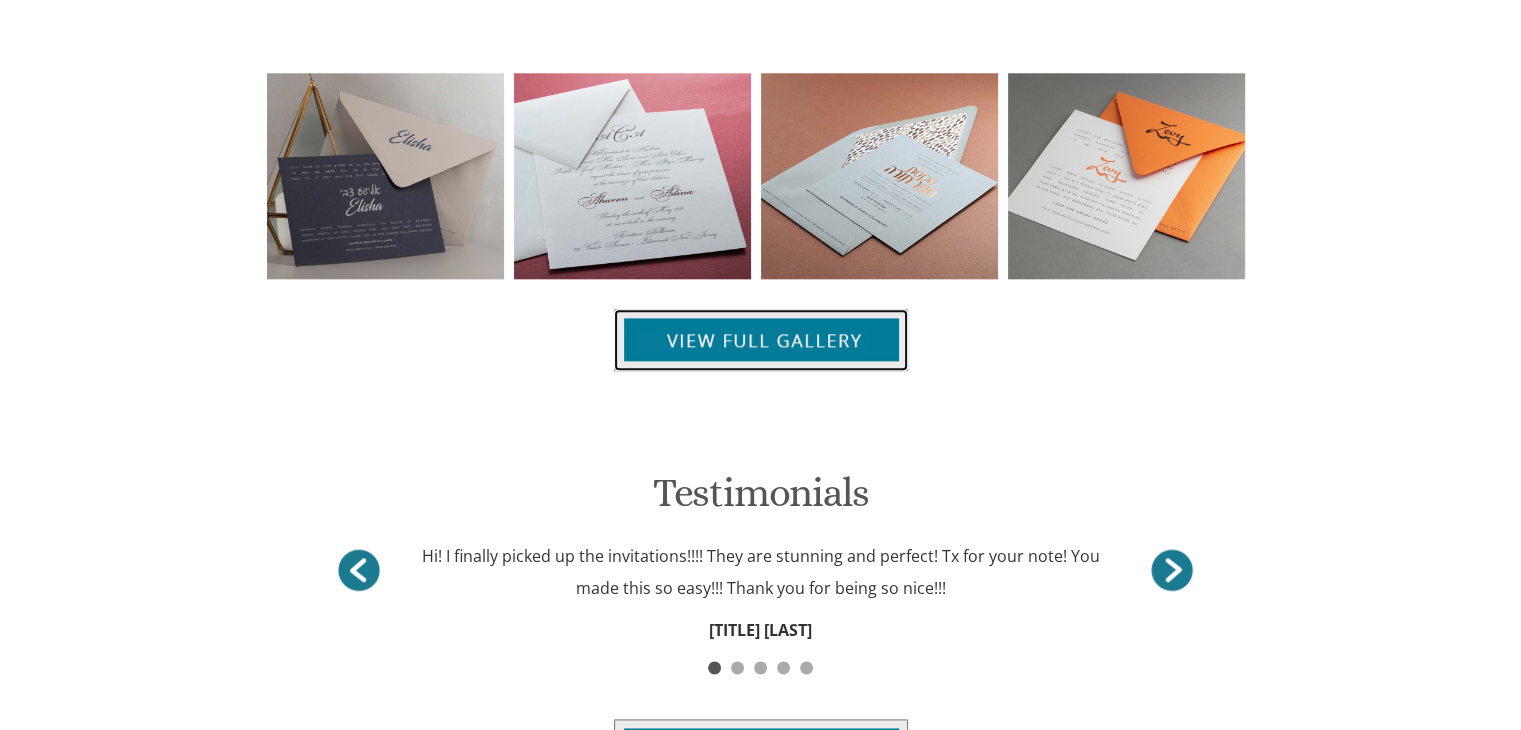 click at bounding box center (761, 340) 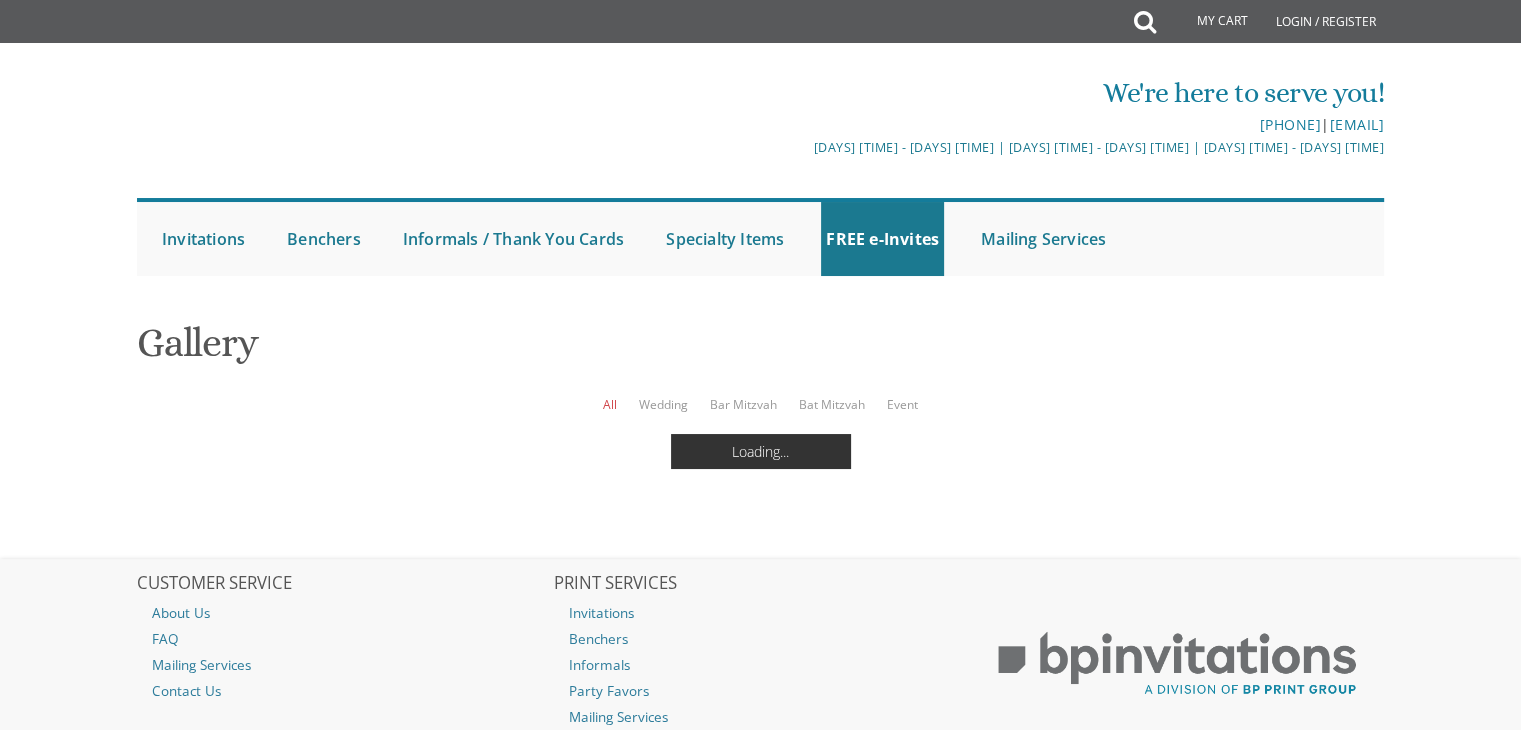 scroll, scrollTop: 100, scrollLeft: 0, axis: vertical 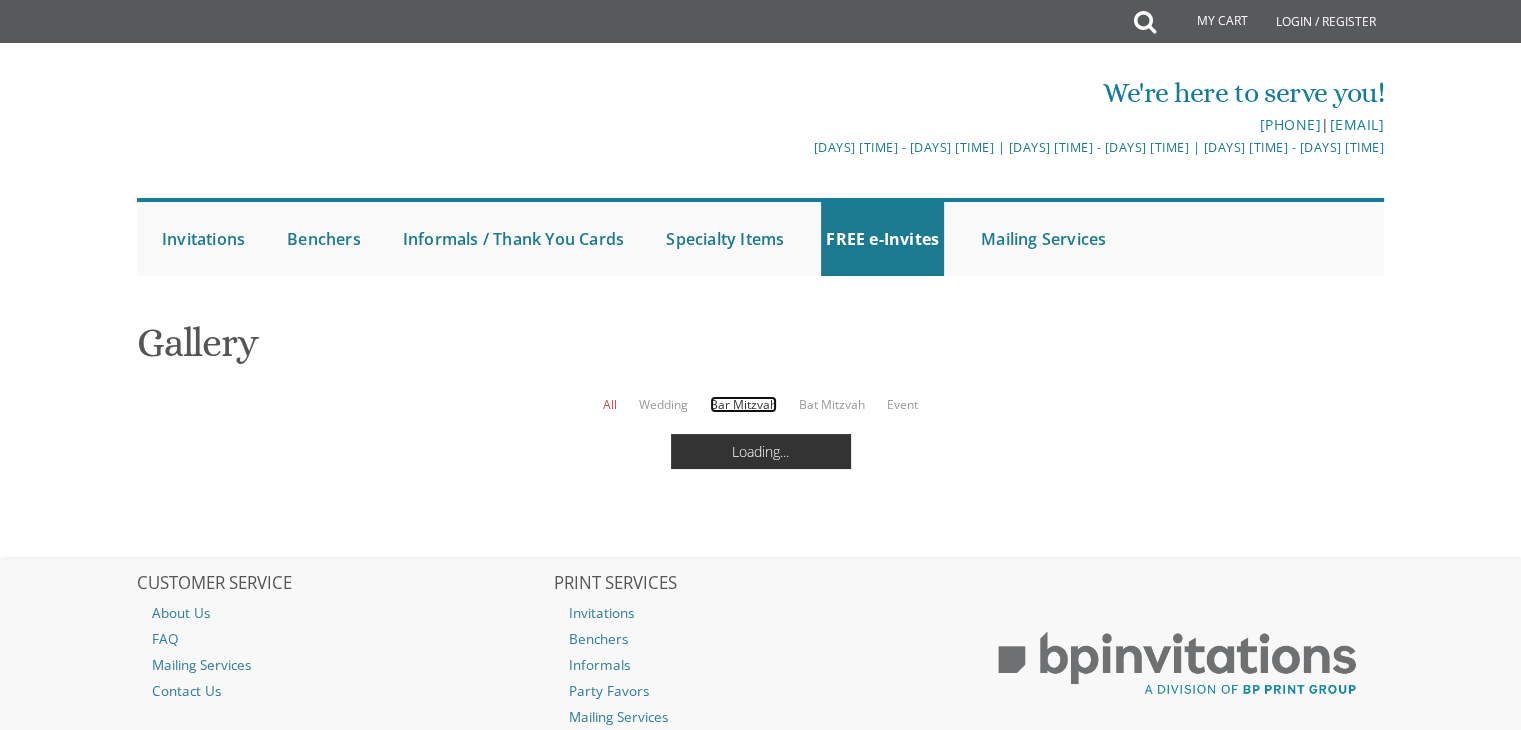 click on "Bar Mitzvah" at bounding box center [743, 404] 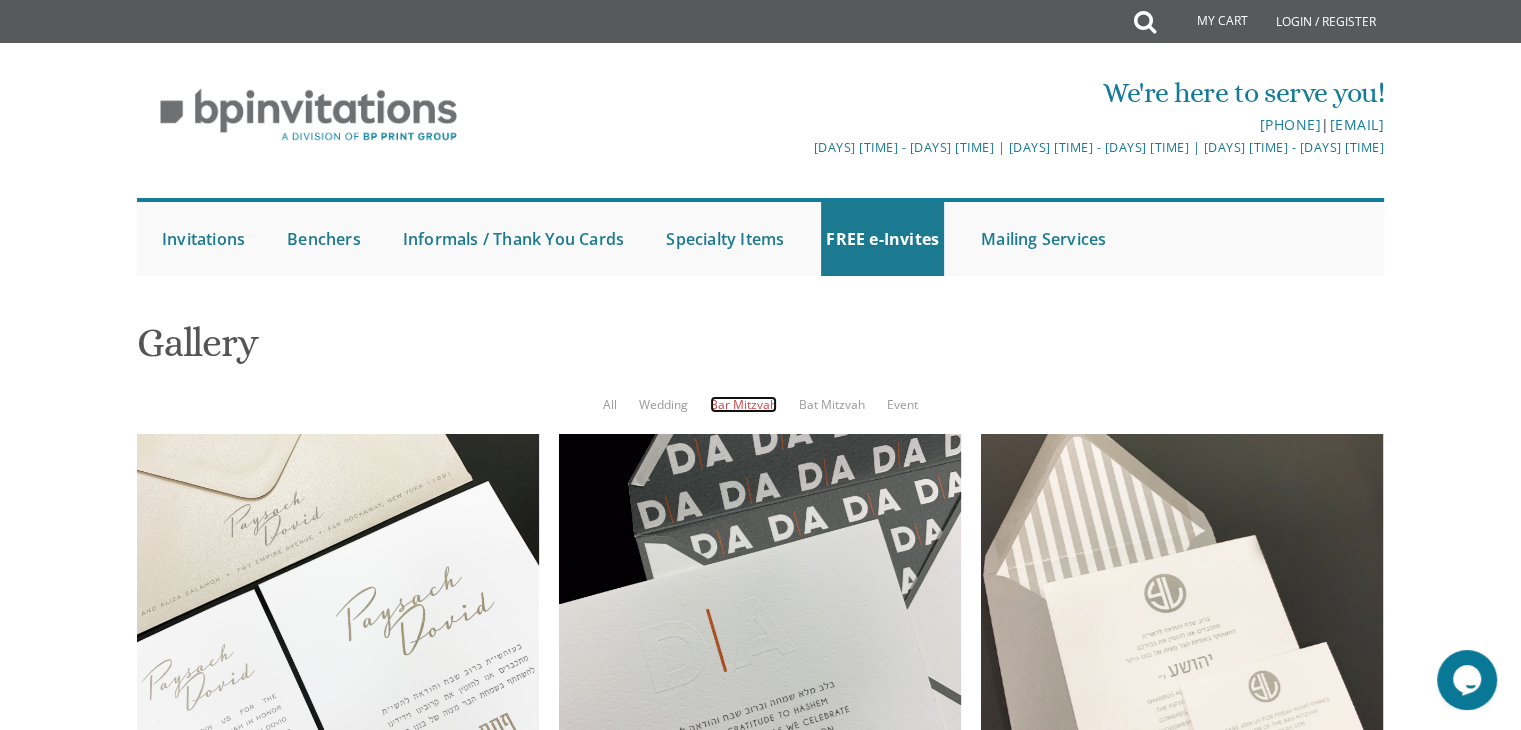 scroll, scrollTop: 1992, scrollLeft: 0, axis: vertical 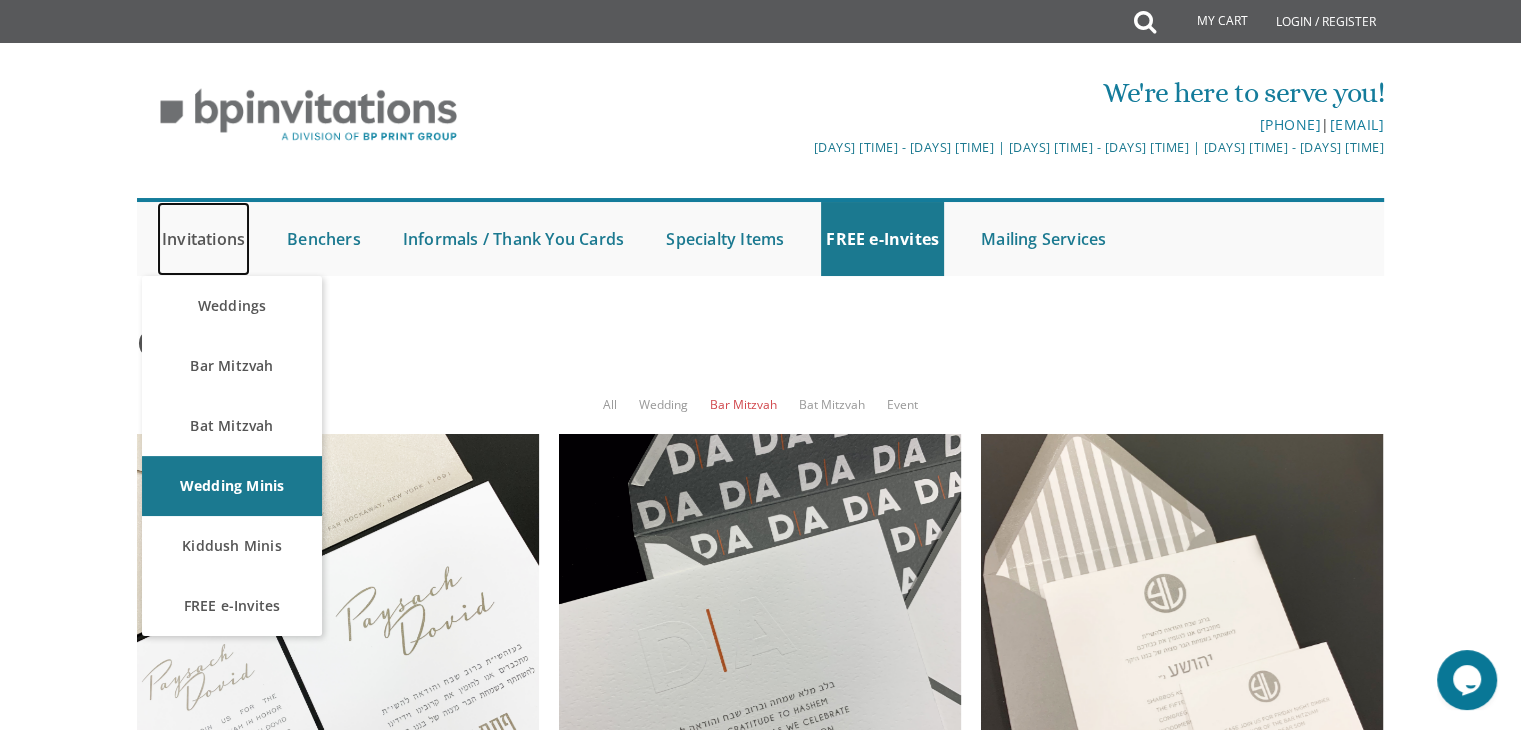 click on "Invitations" at bounding box center [203, 239] 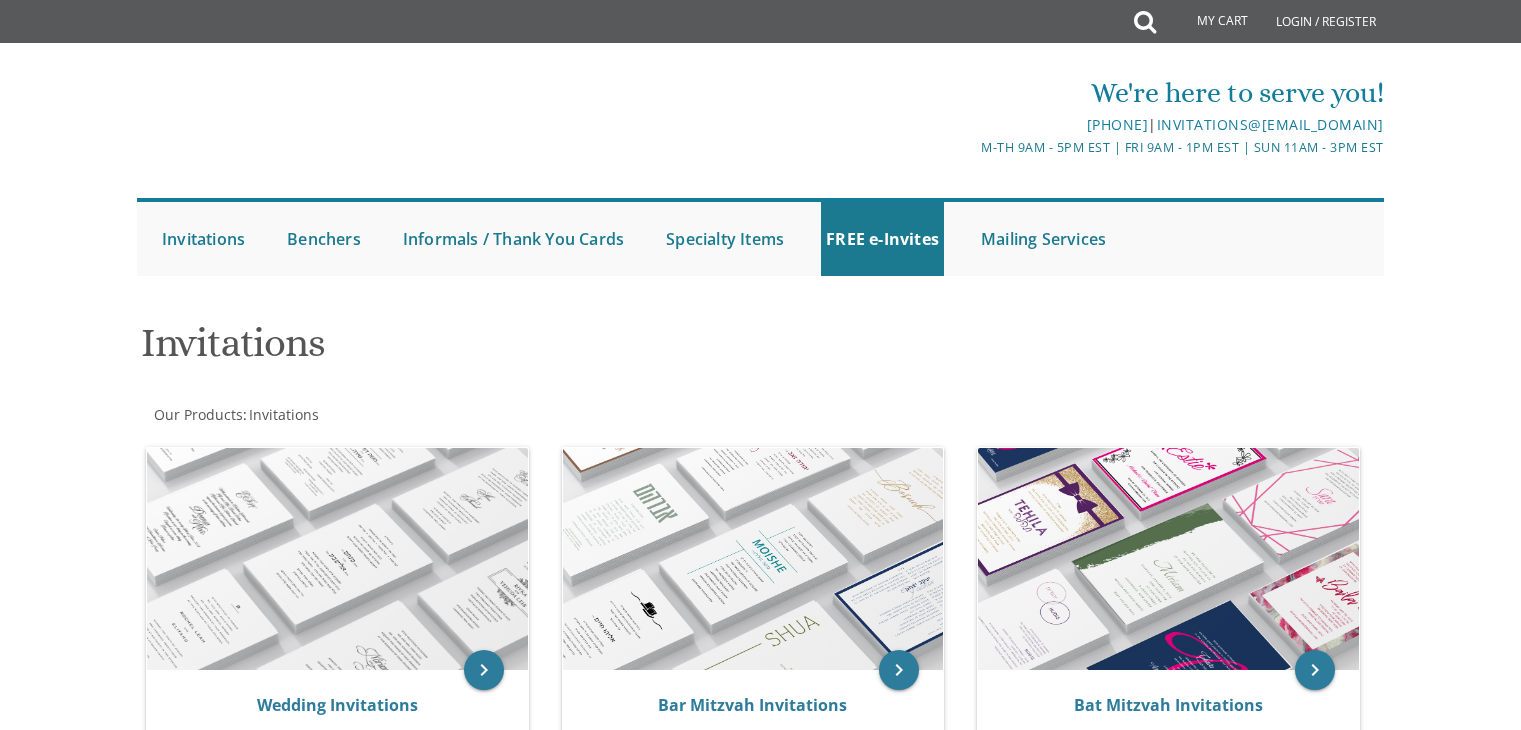 scroll, scrollTop: 0, scrollLeft: 0, axis: both 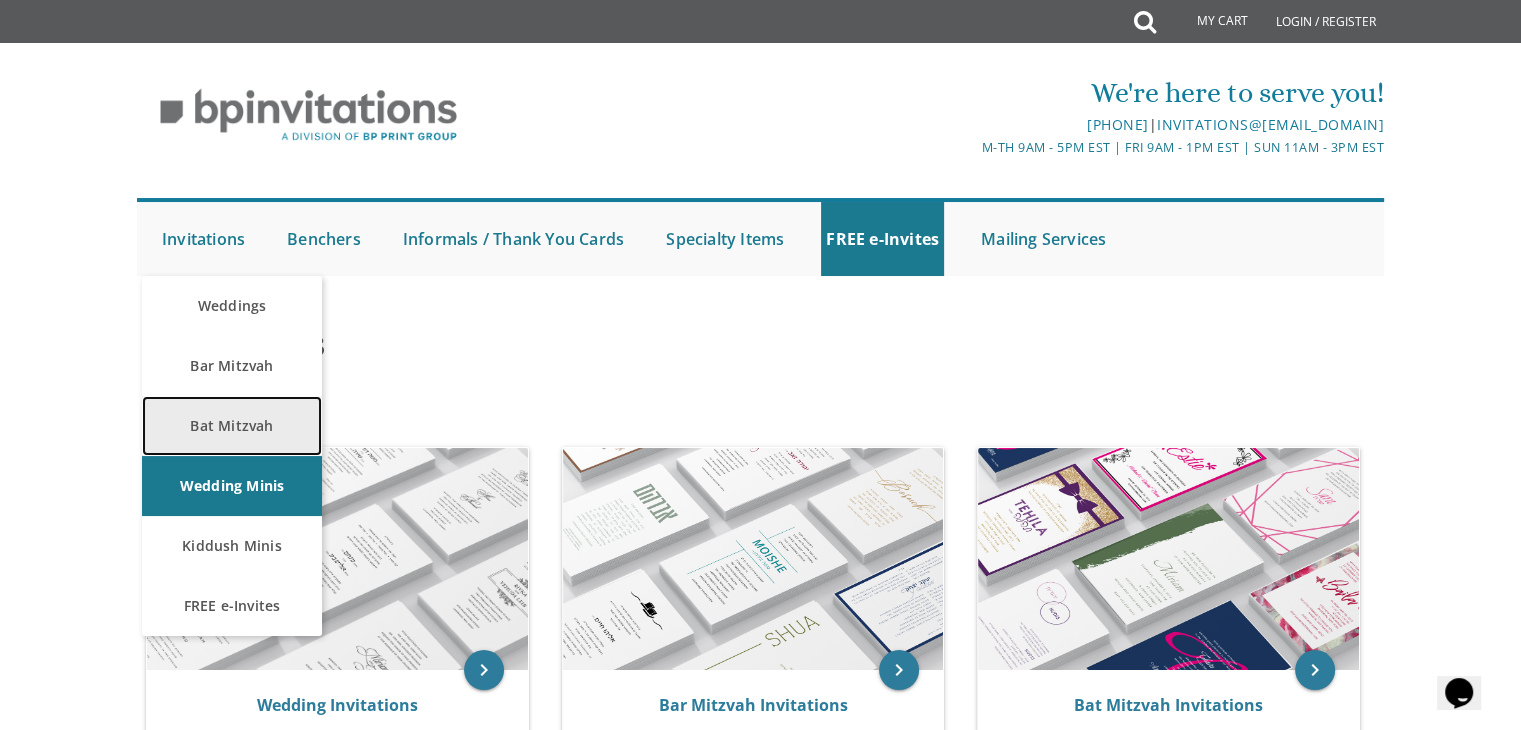 click on "Bat Mitzvah" at bounding box center (232, 426) 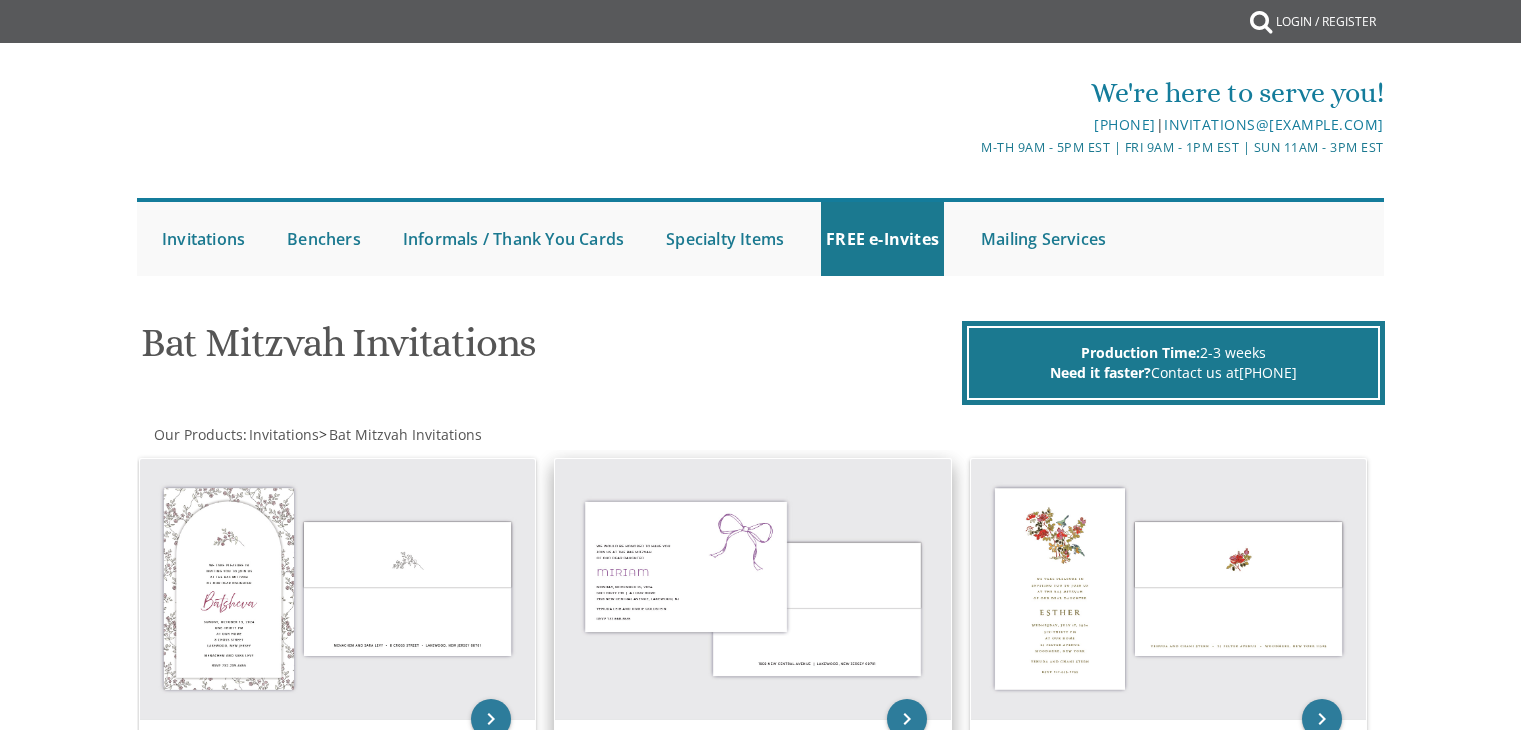 scroll, scrollTop: 0, scrollLeft: 0, axis: both 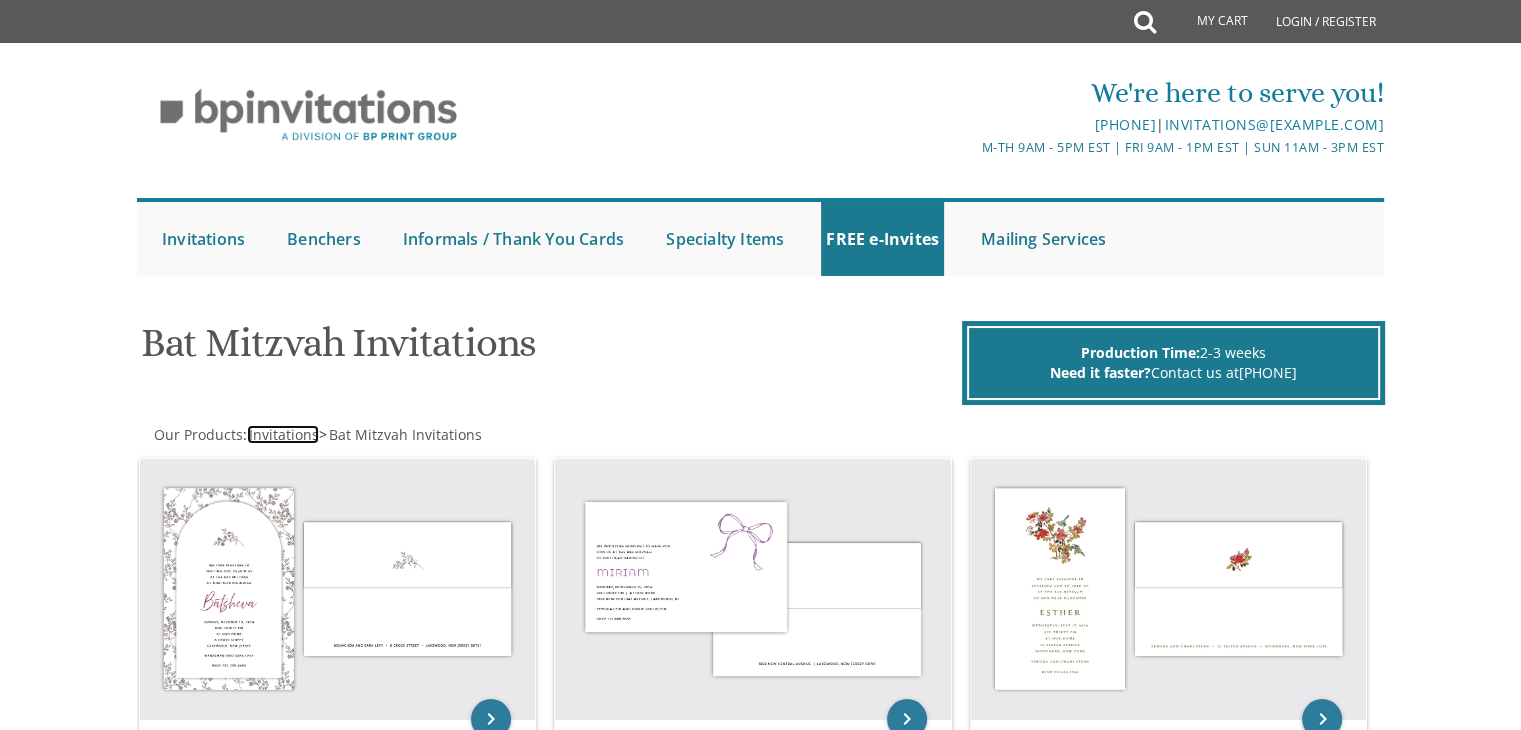 click on "Invitations" at bounding box center [284, 434] 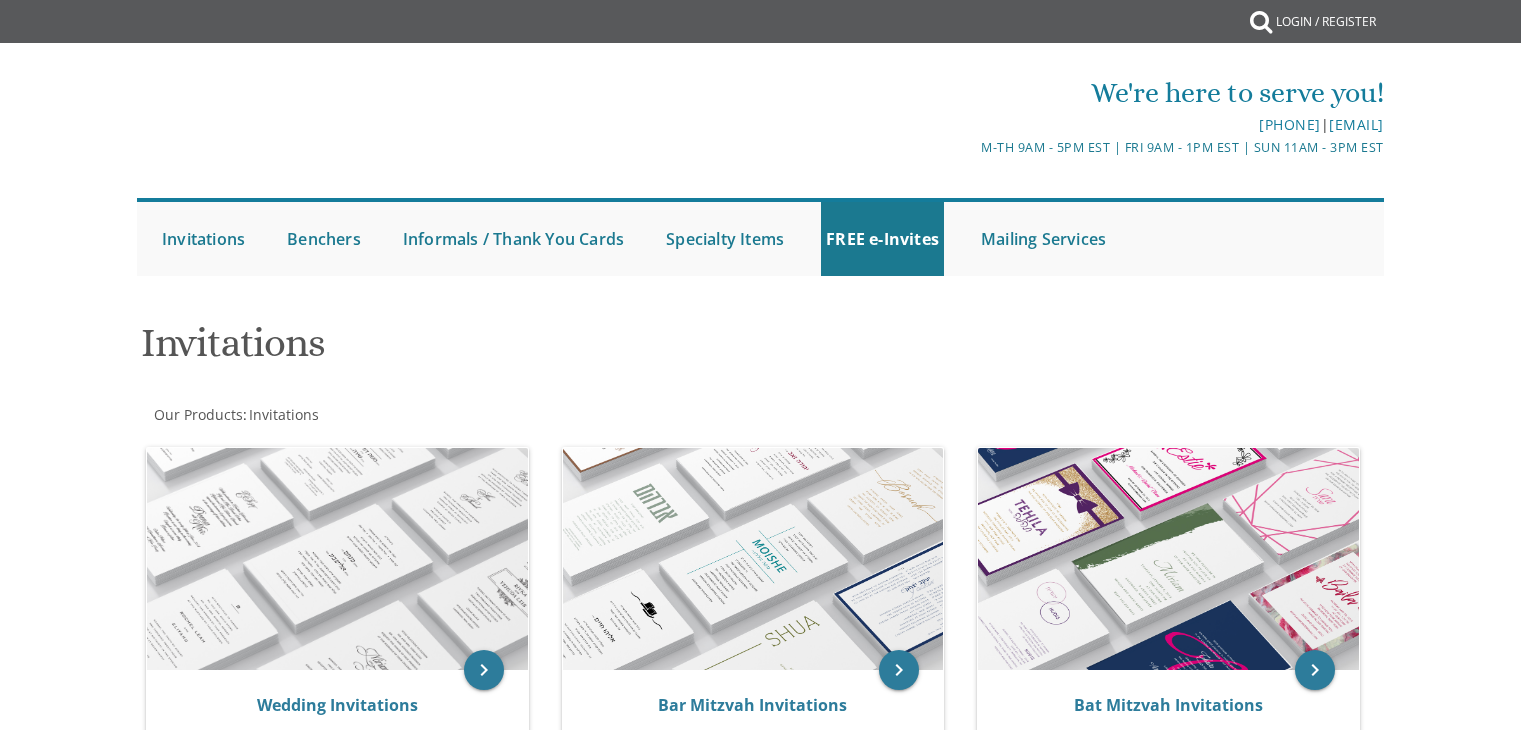 scroll, scrollTop: 0, scrollLeft: 0, axis: both 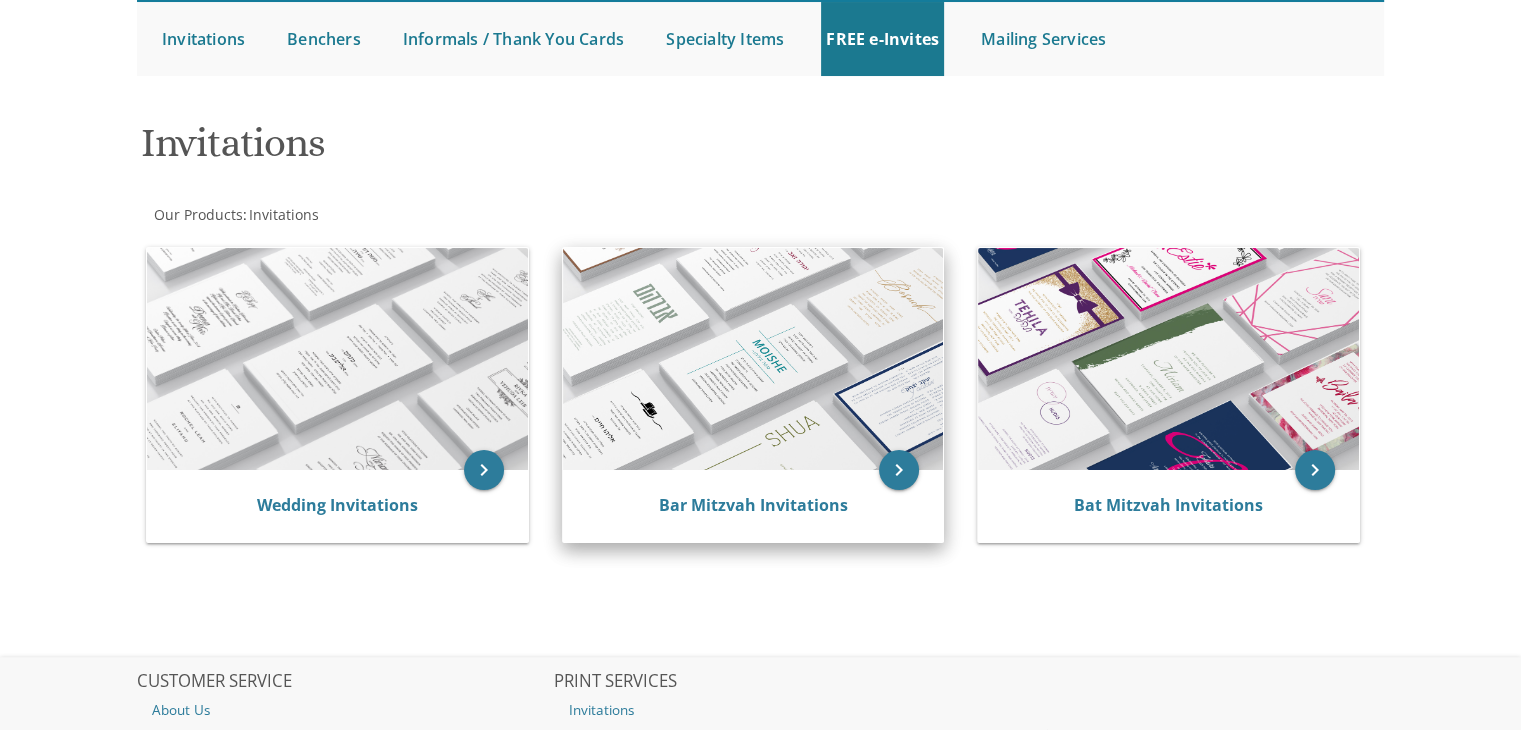 click at bounding box center (753, 359) 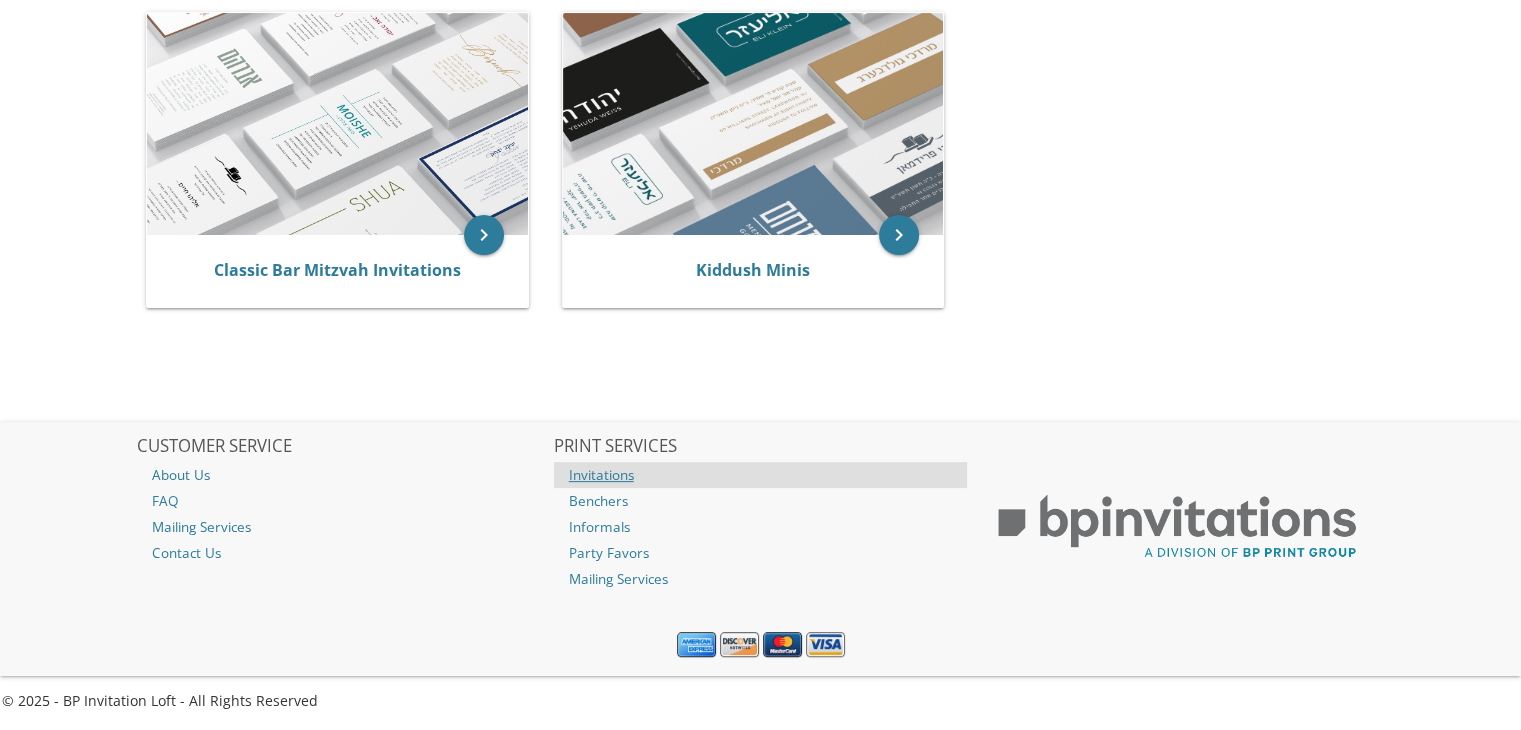 scroll, scrollTop: 455, scrollLeft: 0, axis: vertical 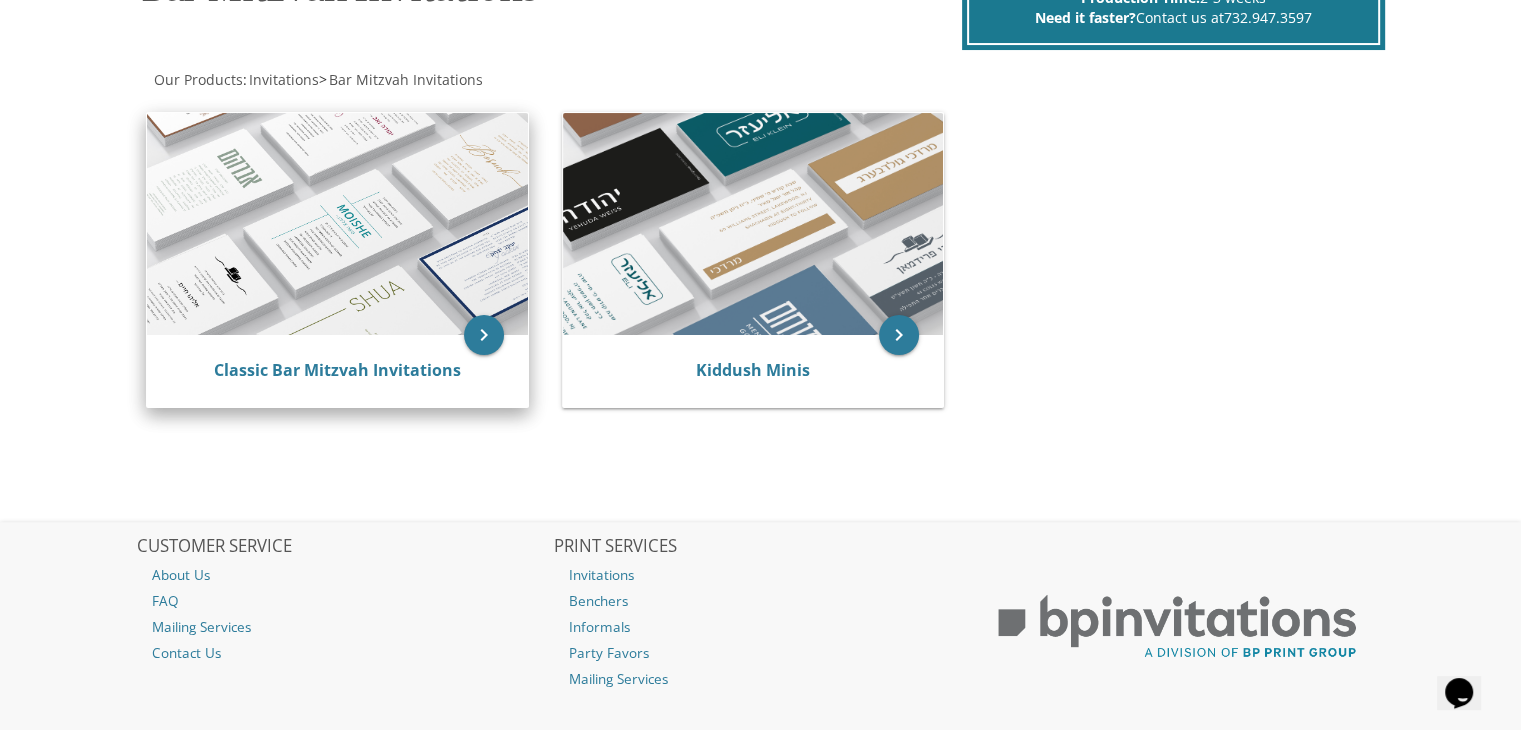 click at bounding box center [337, 224] 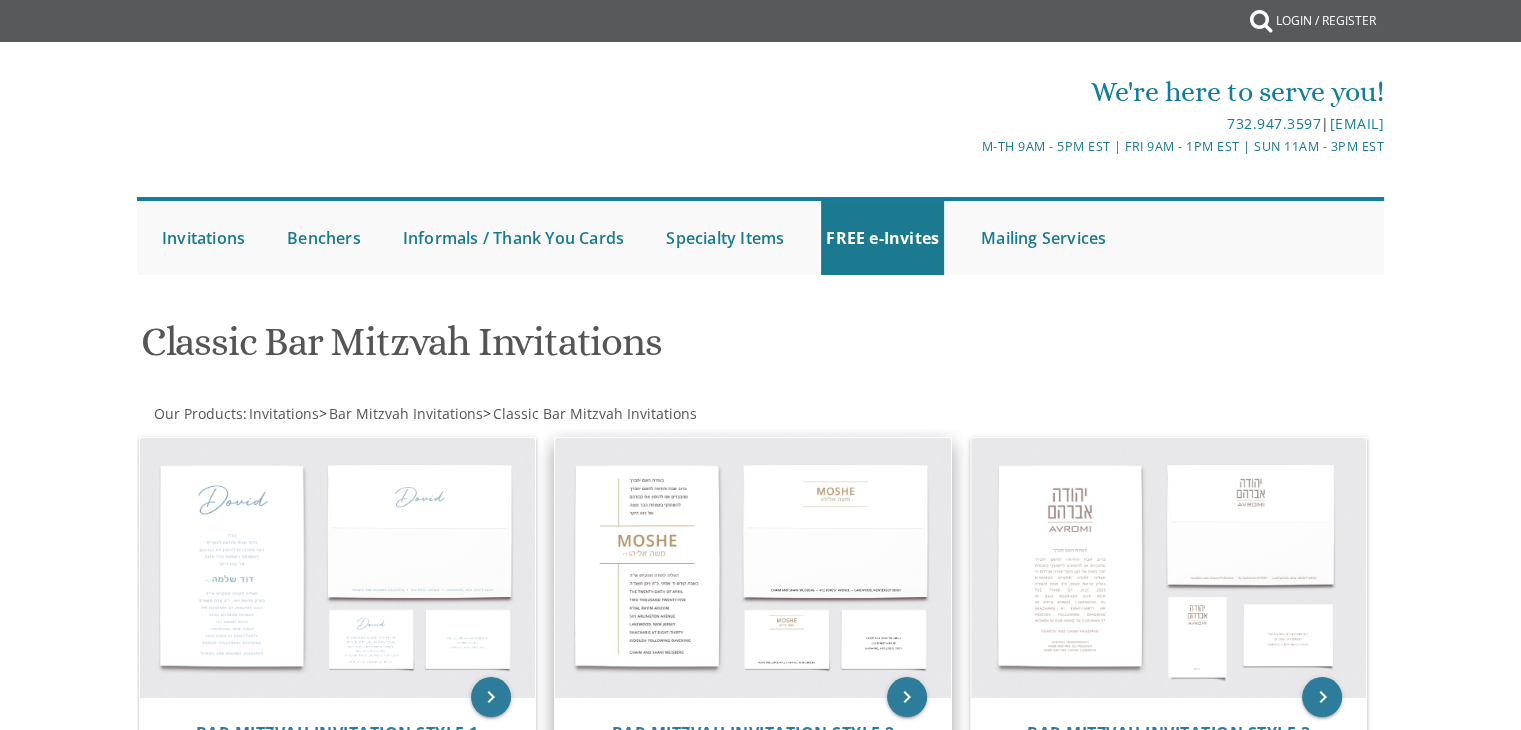 scroll, scrollTop: 0, scrollLeft: 0, axis: both 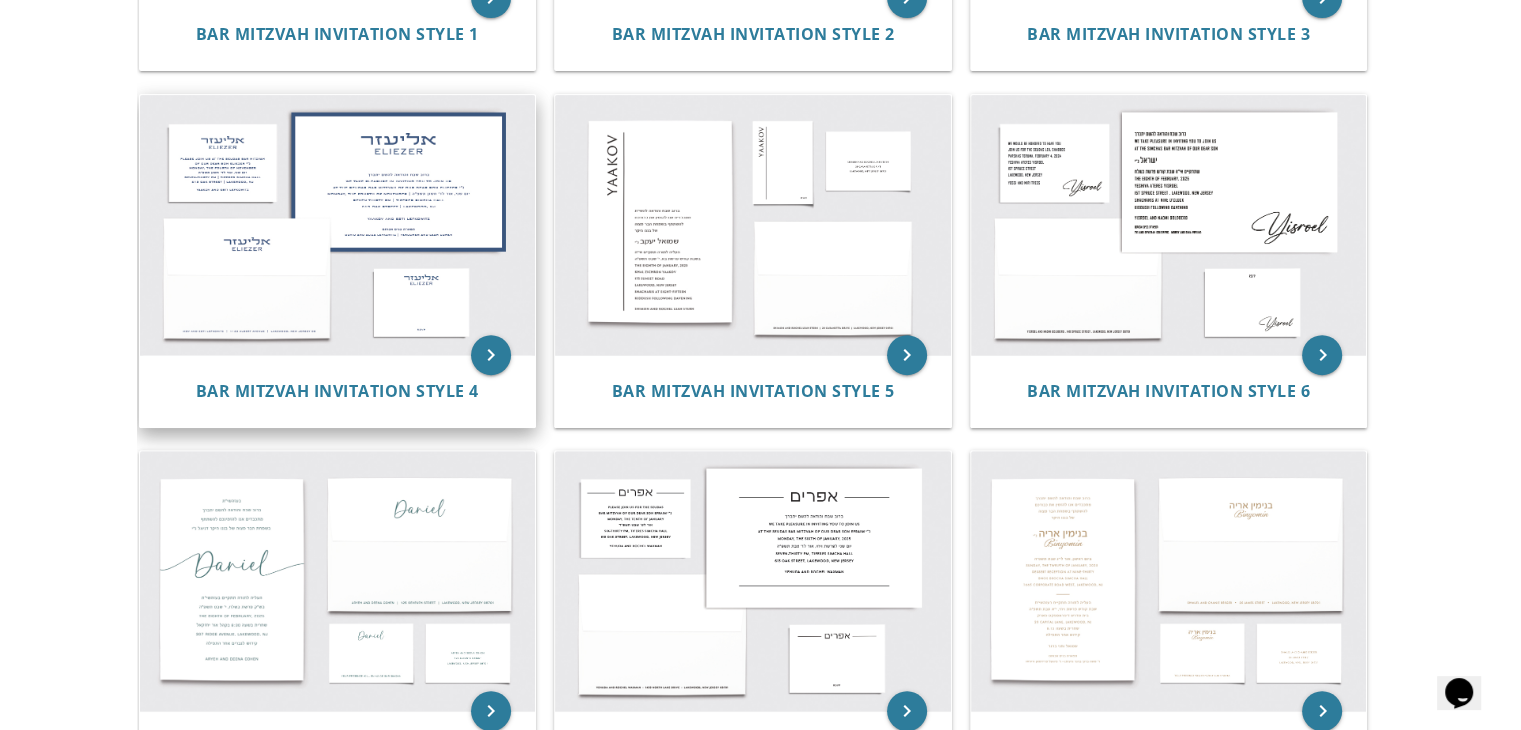 click at bounding box center [338, 225] 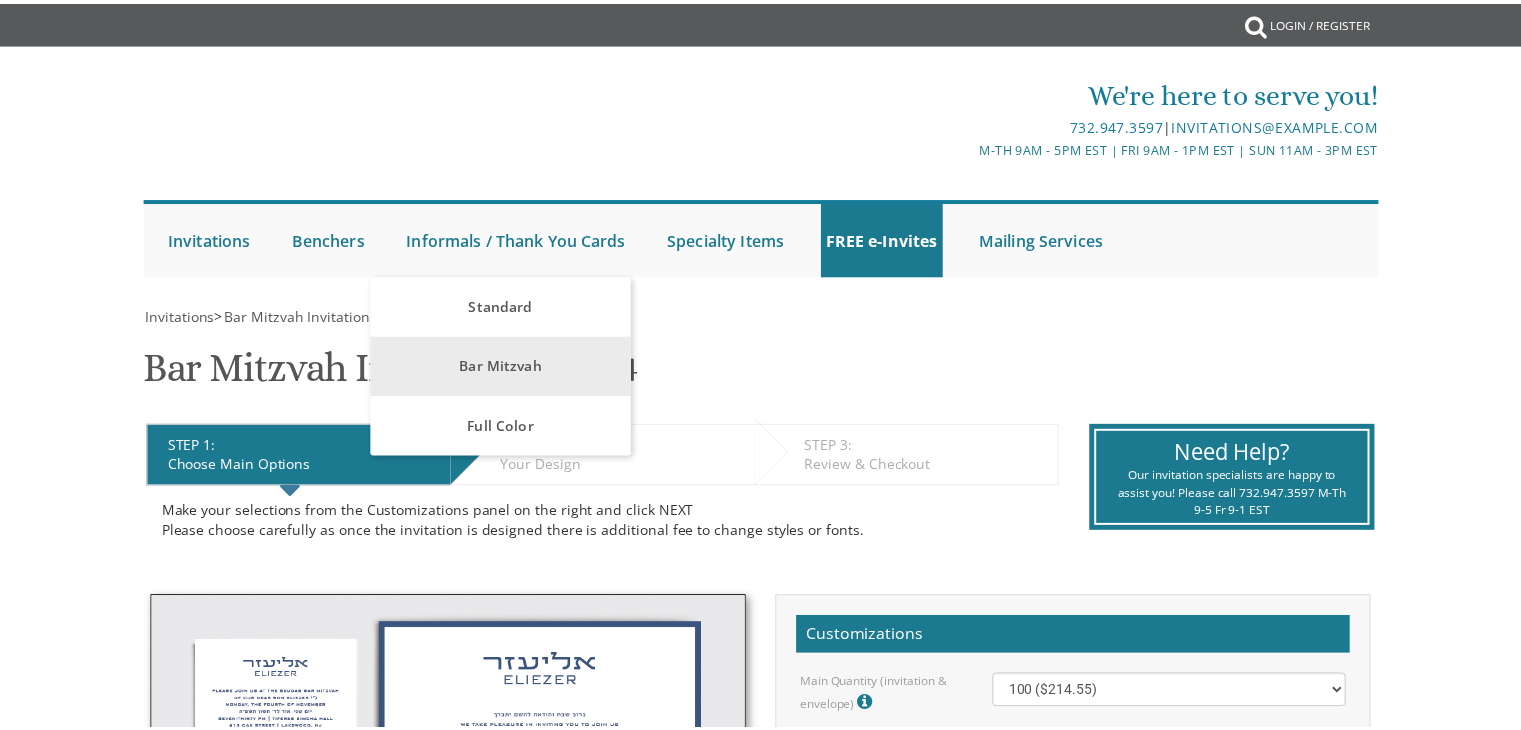 scroll, scrollTop: 0, scrollLeft: 0, axis: both 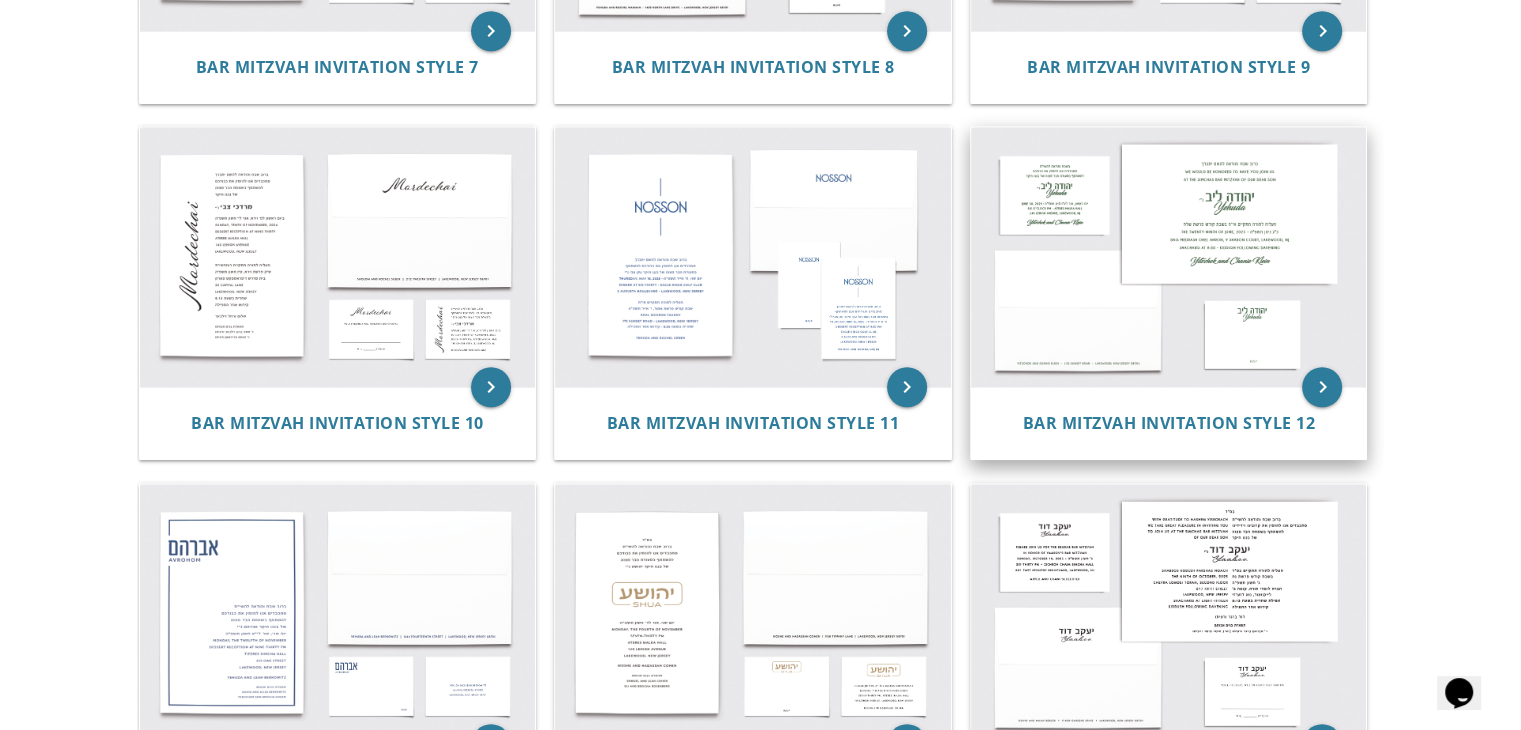 click at bounding box center [1169, 257] 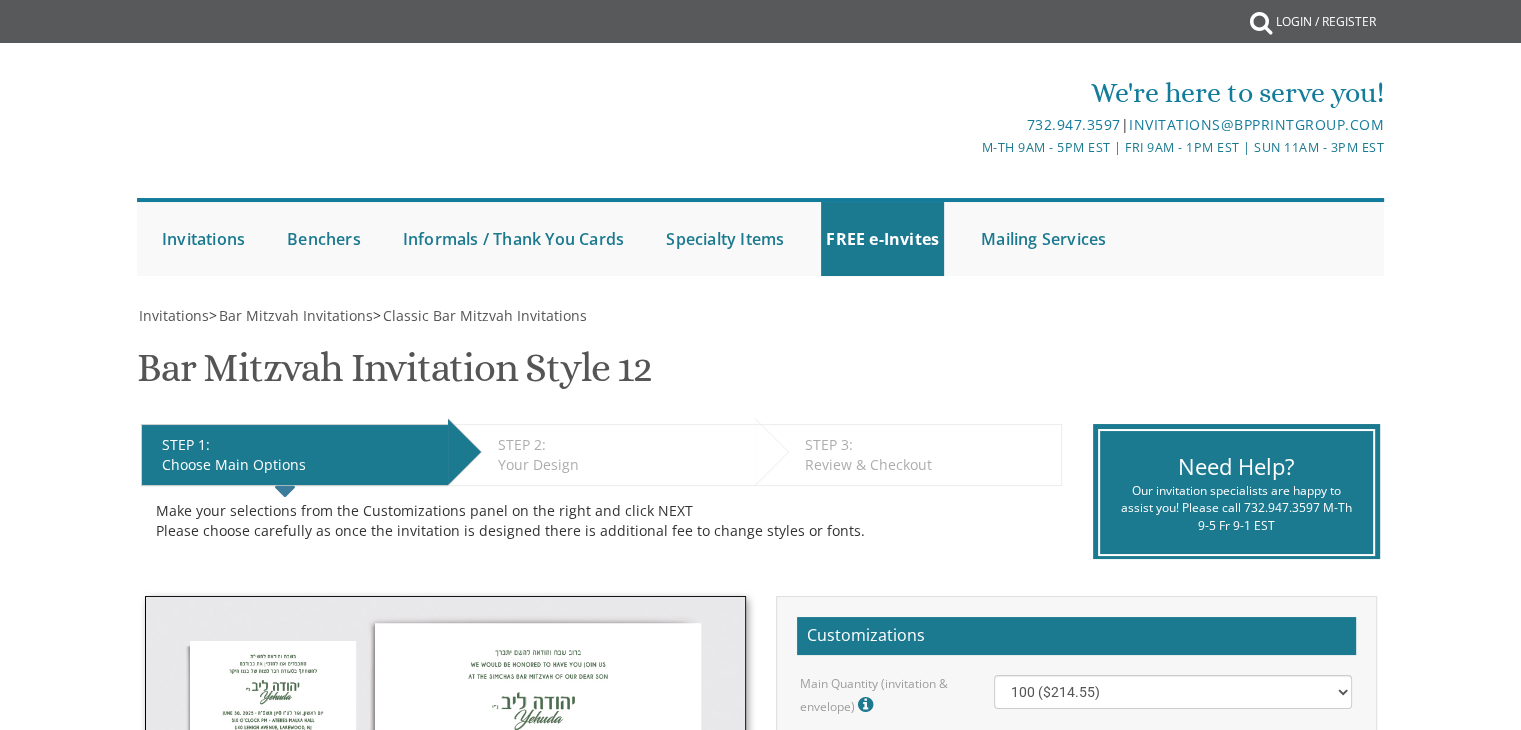 scroll, scrollTop: 139, scrollLeft: 0, axis: vertical 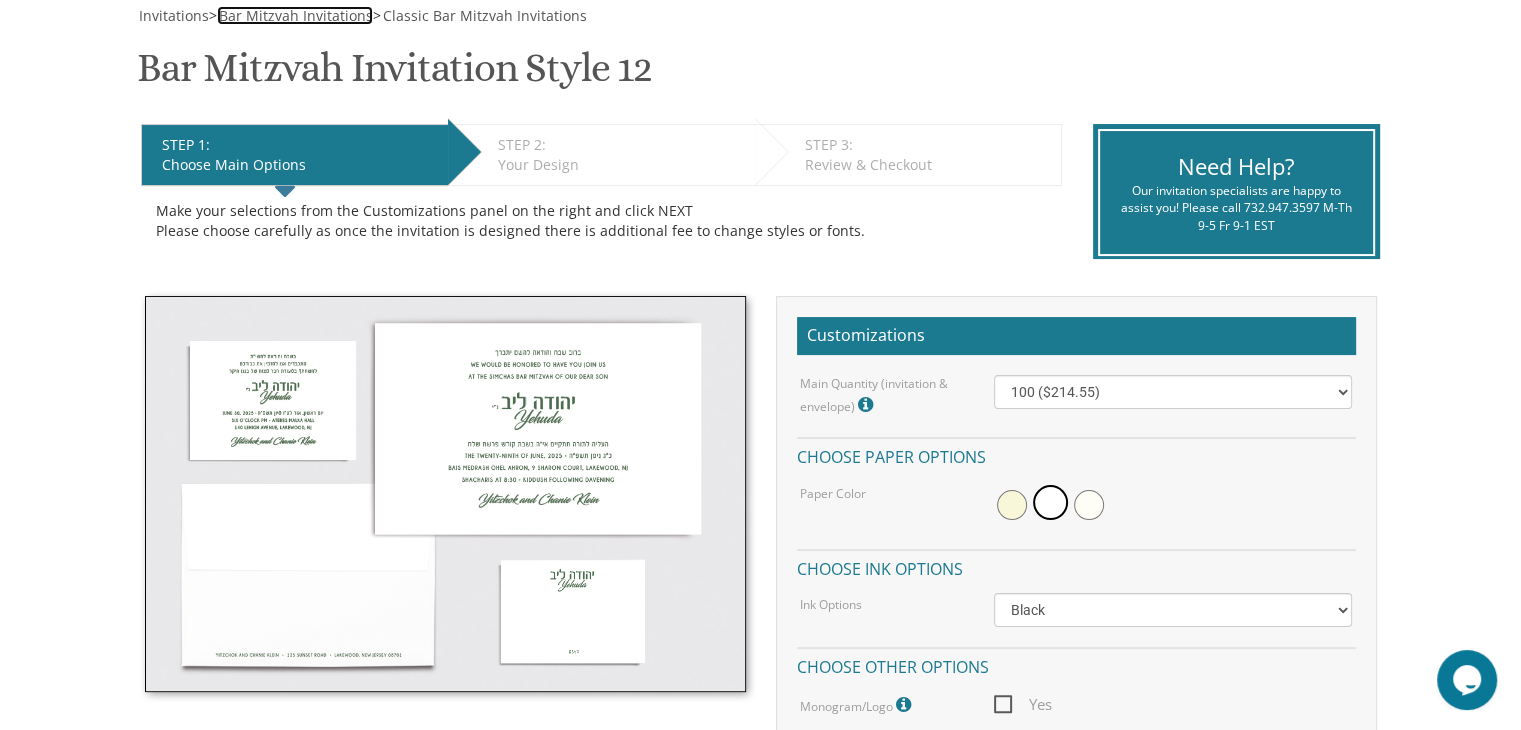 click on "Bar Mitzvah Invitations" at bounding box center [296, 15] 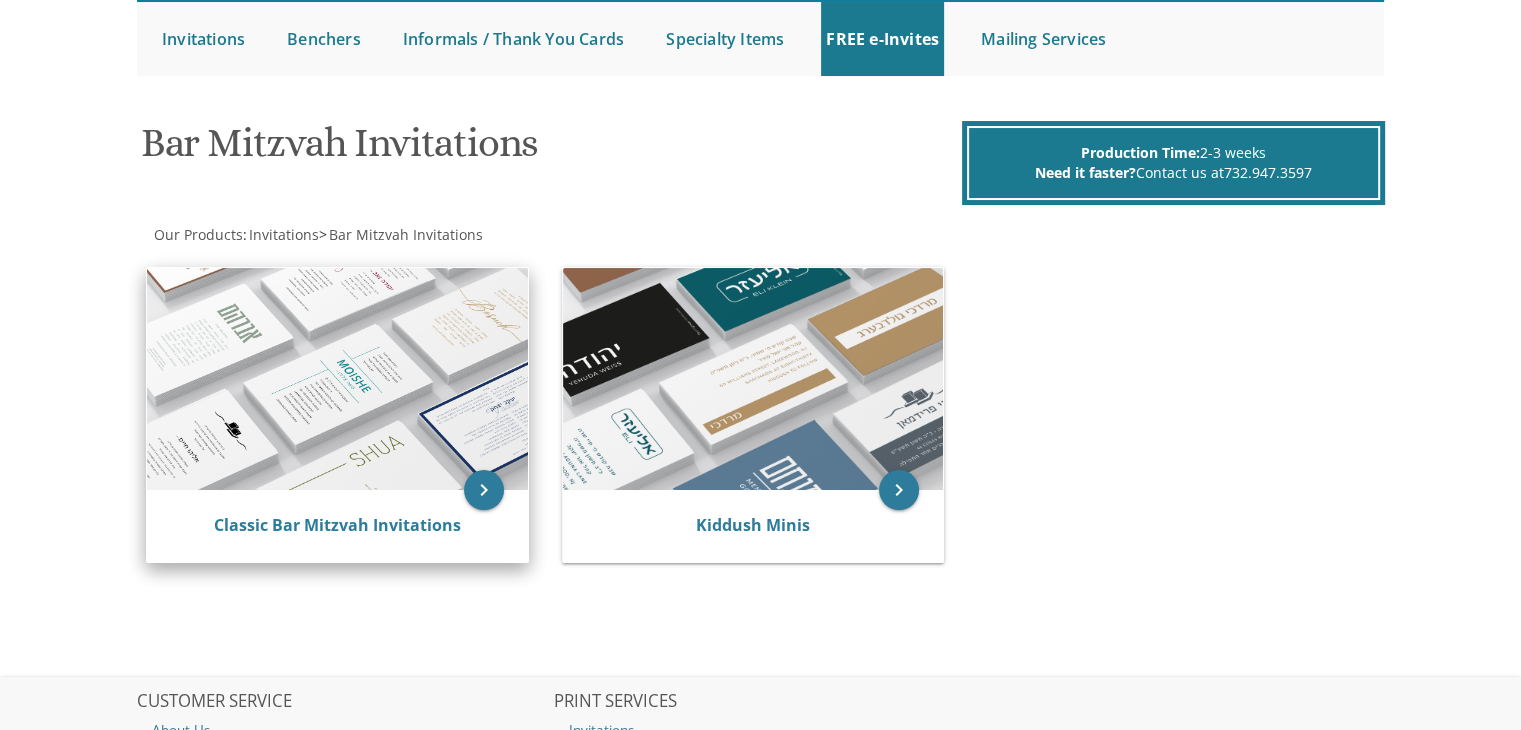 scroll, scrollTop: 200, scrollLeft: 0, axis: vertical 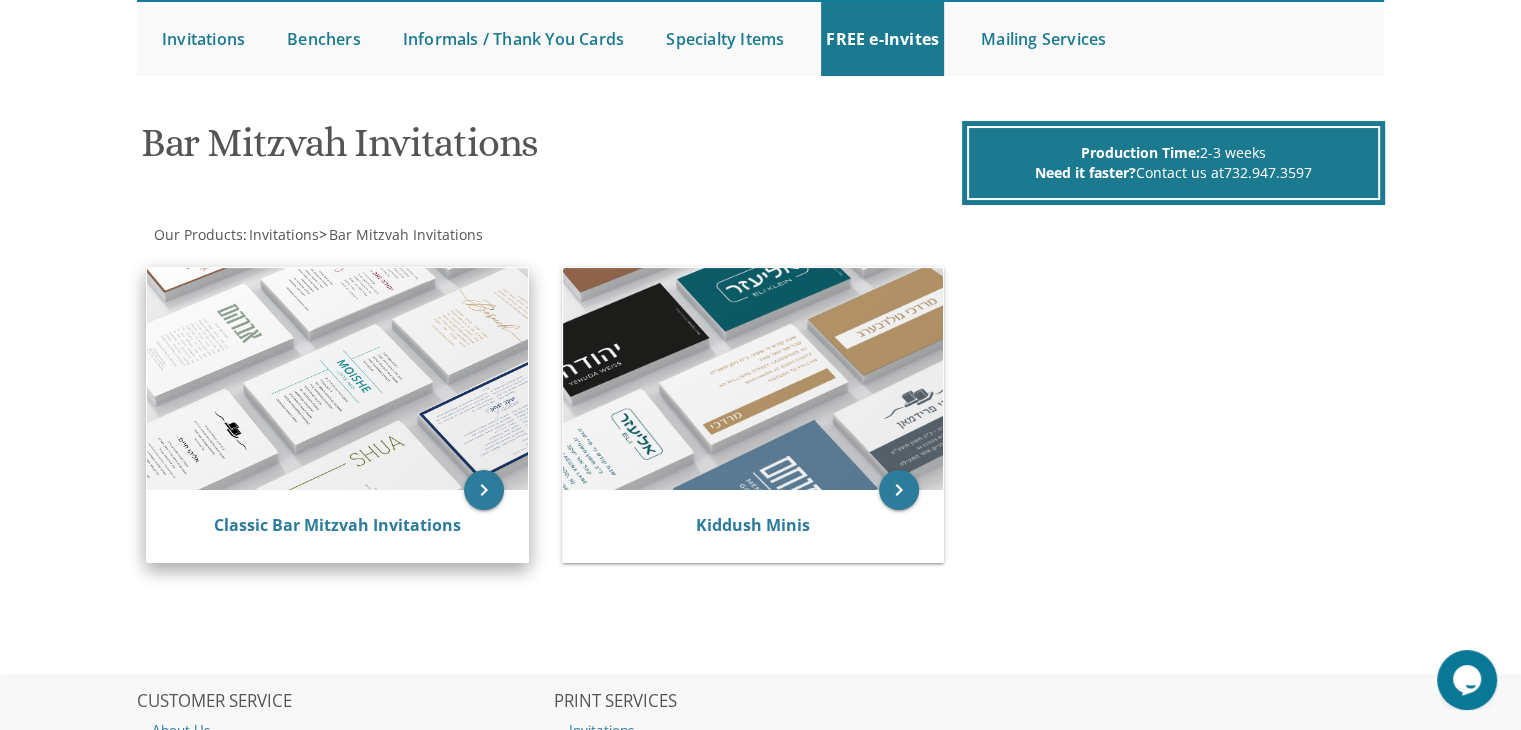 click at bounding box center [337, 379] 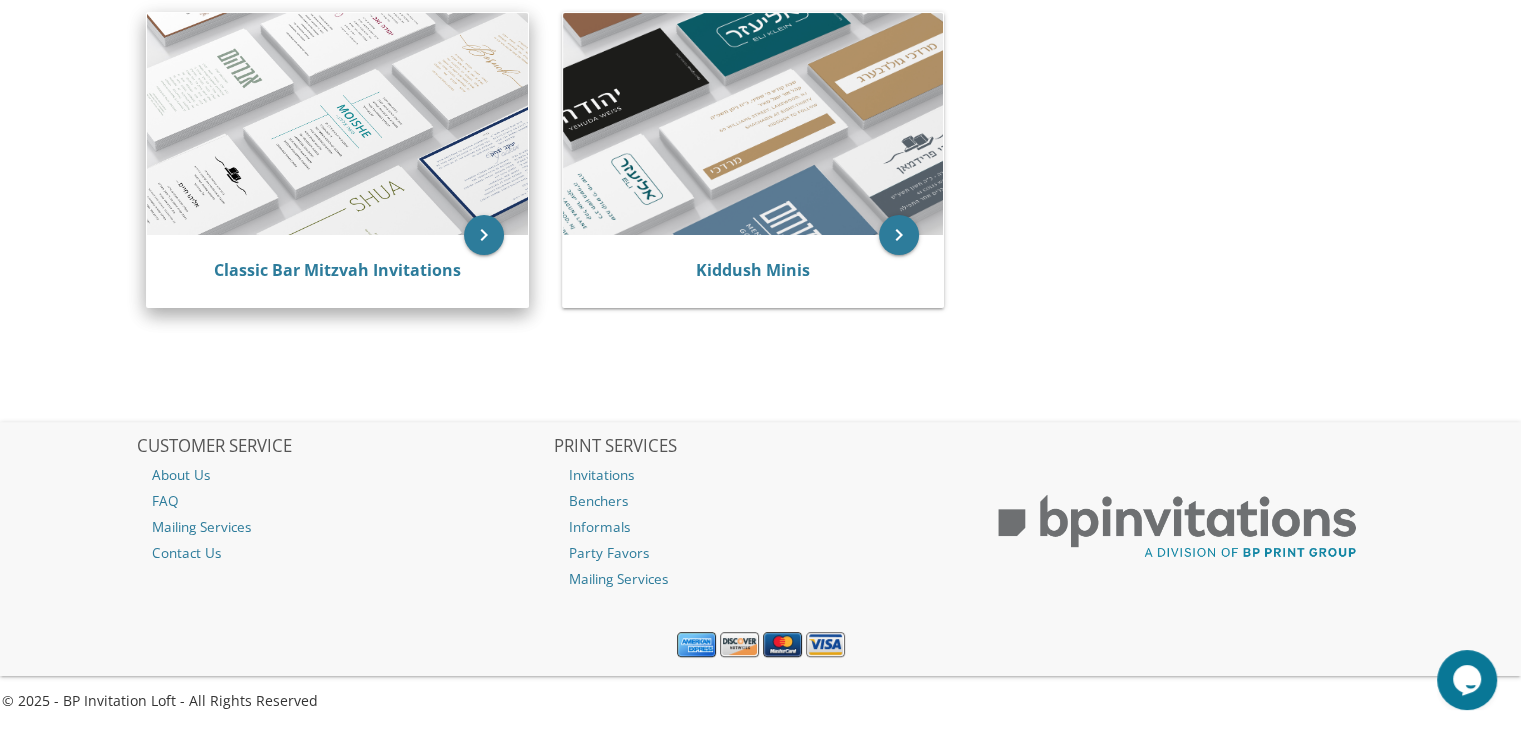 scroll, scrollTop: 55, scrollLeft: 0, axis: vertical 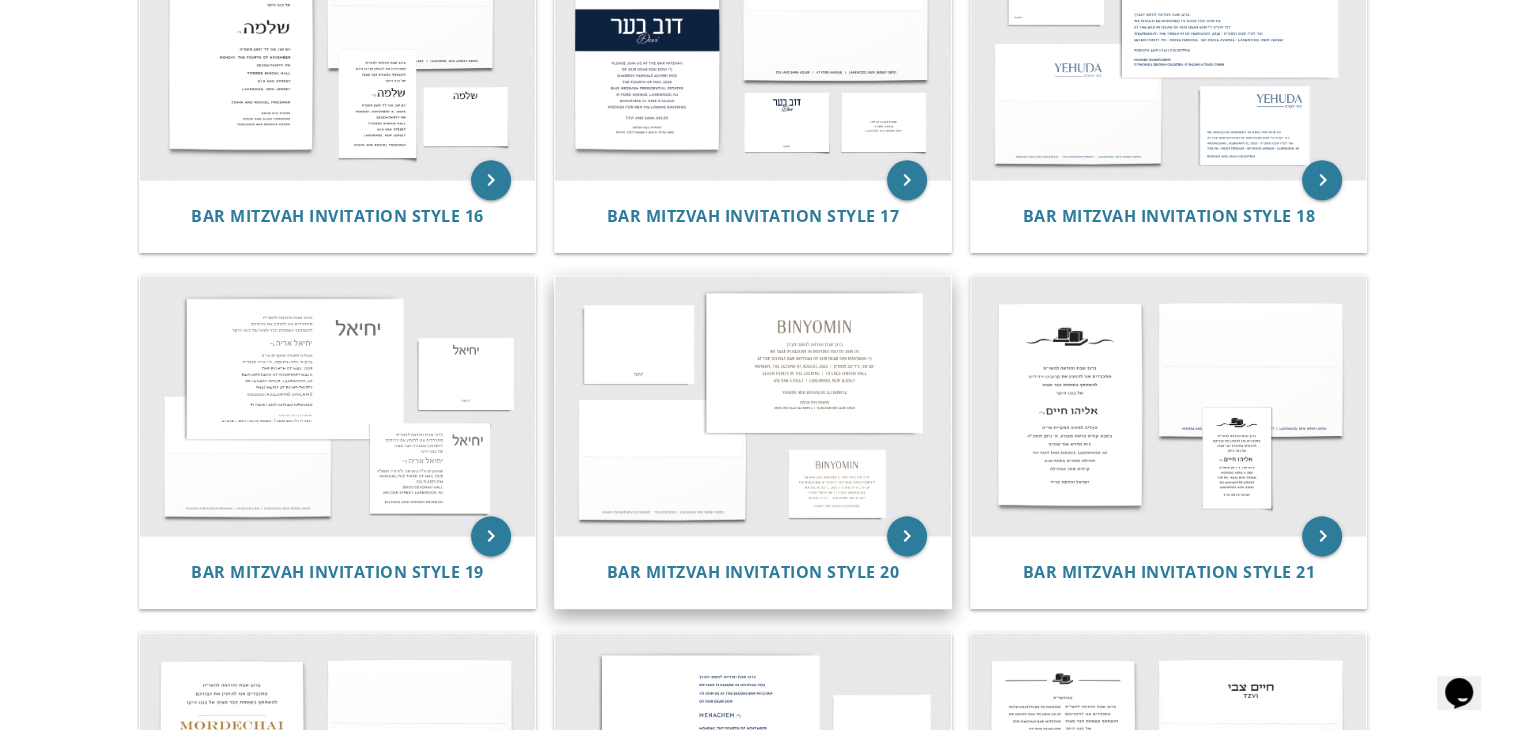 click at bounding box center [753, 406] 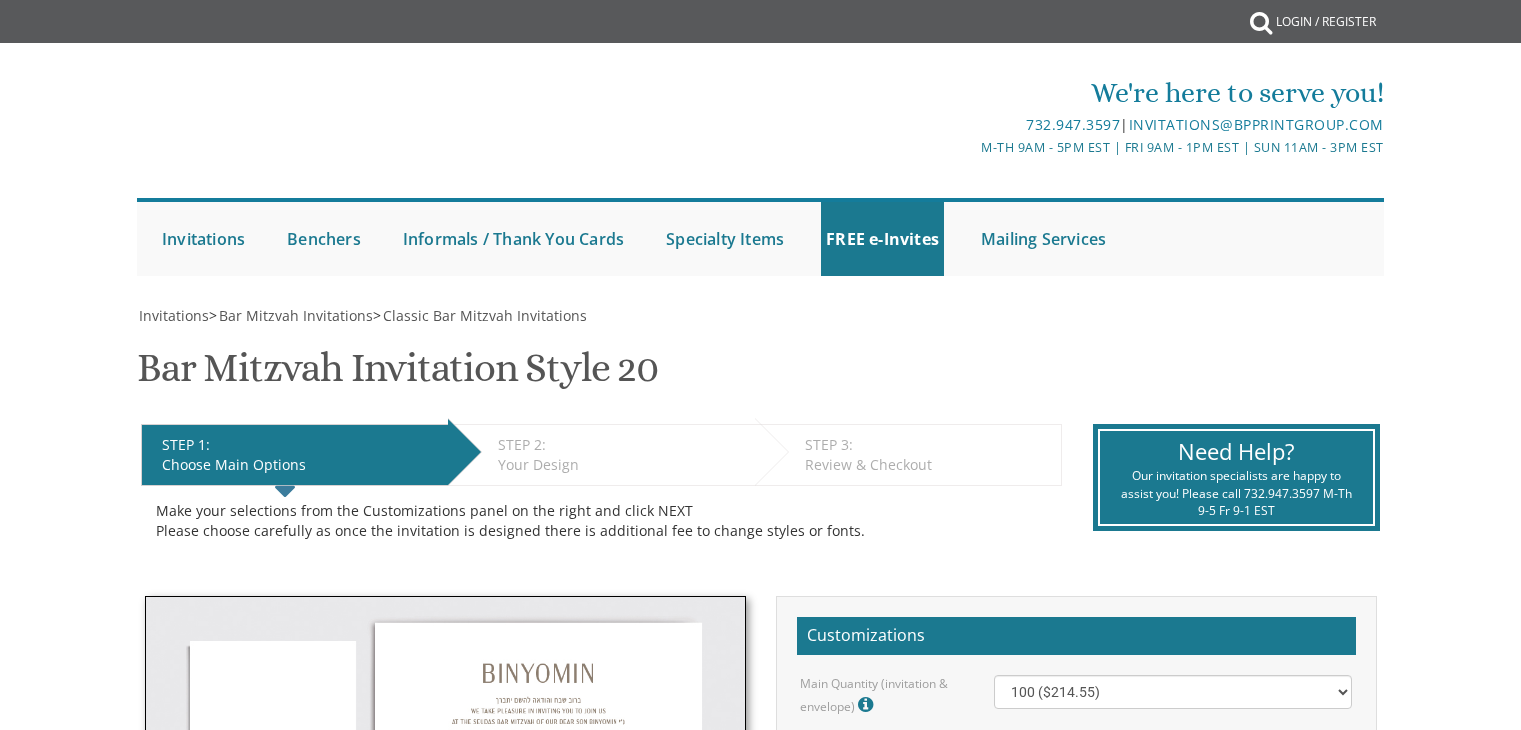 scroll, scrollTop: 0, scrollLeft: 0, axis: both 